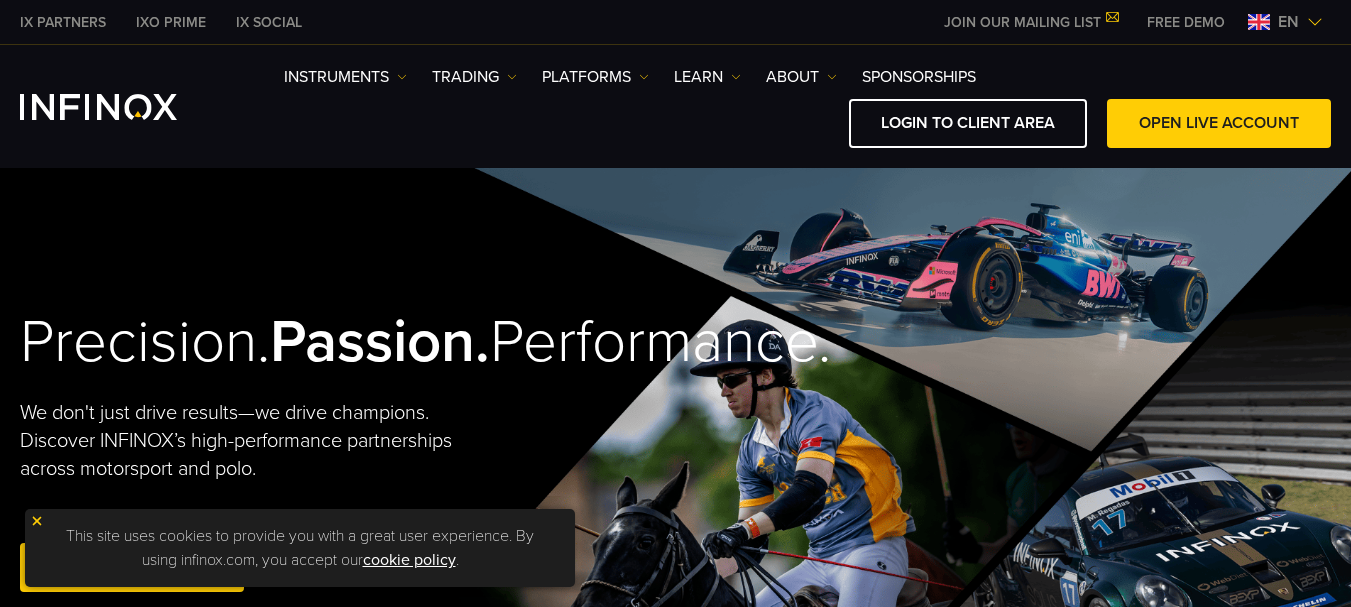 scroll, scrollTop: 0, scrollLeft: 0, axis: both 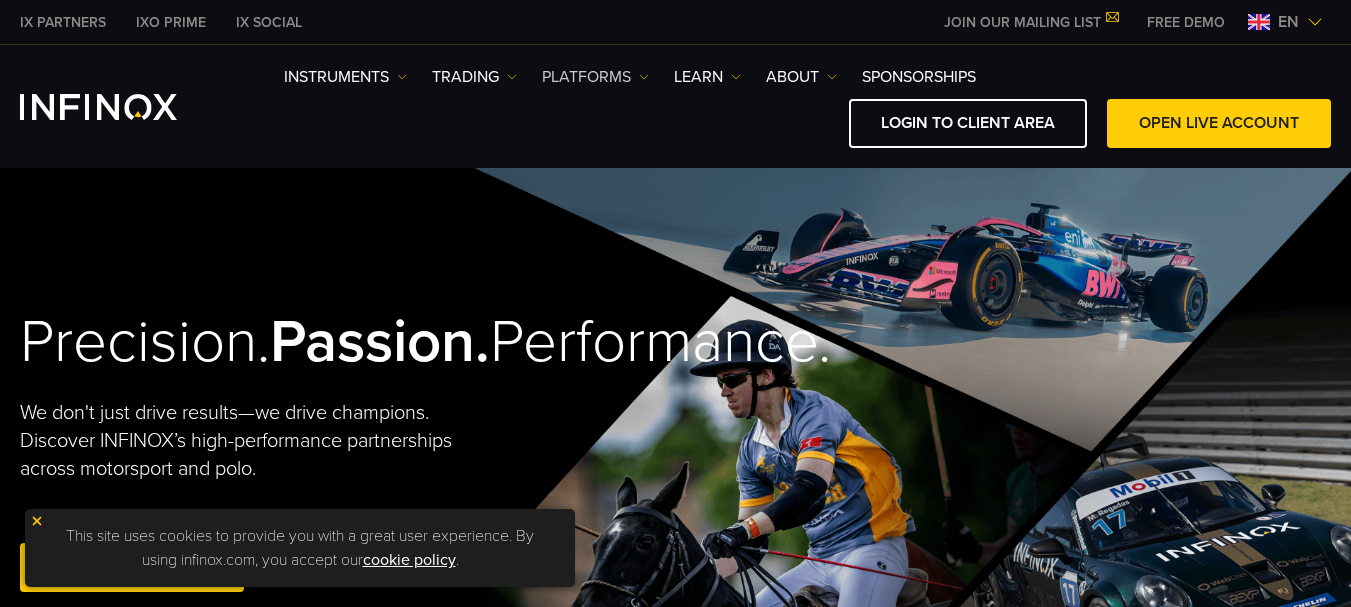 click on "PLATFORMS" at bounding box center [595, 77] 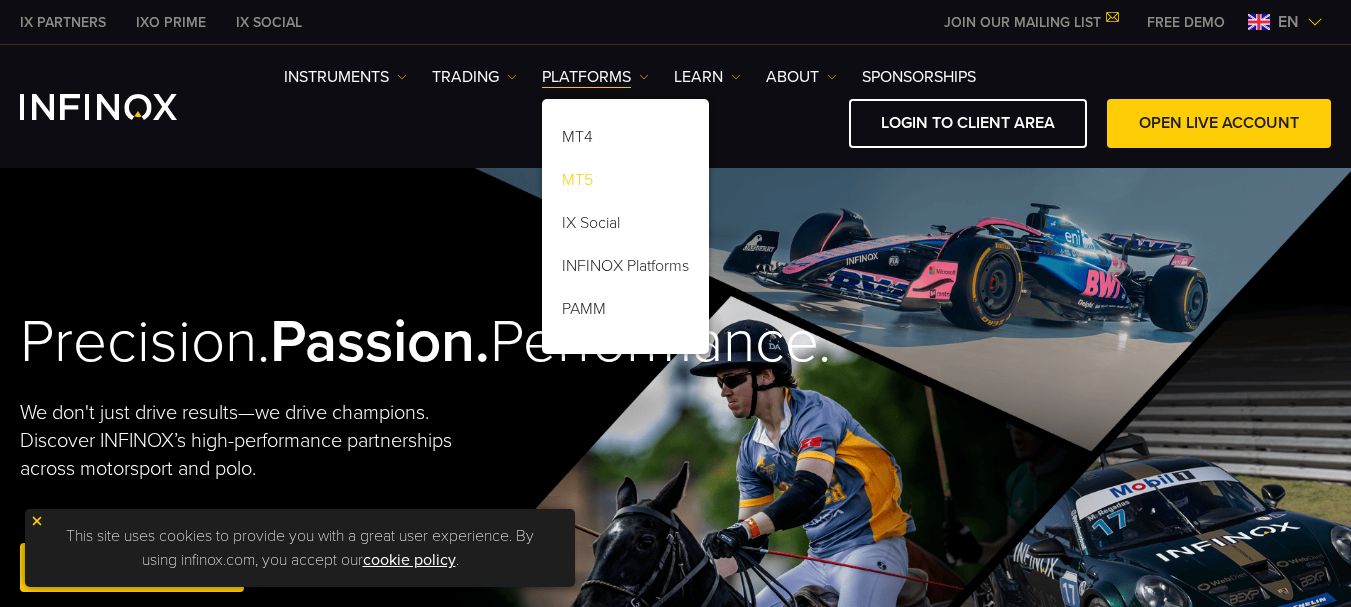 scroll, scrollTop: 0, scrollLeft: 0, axis: both 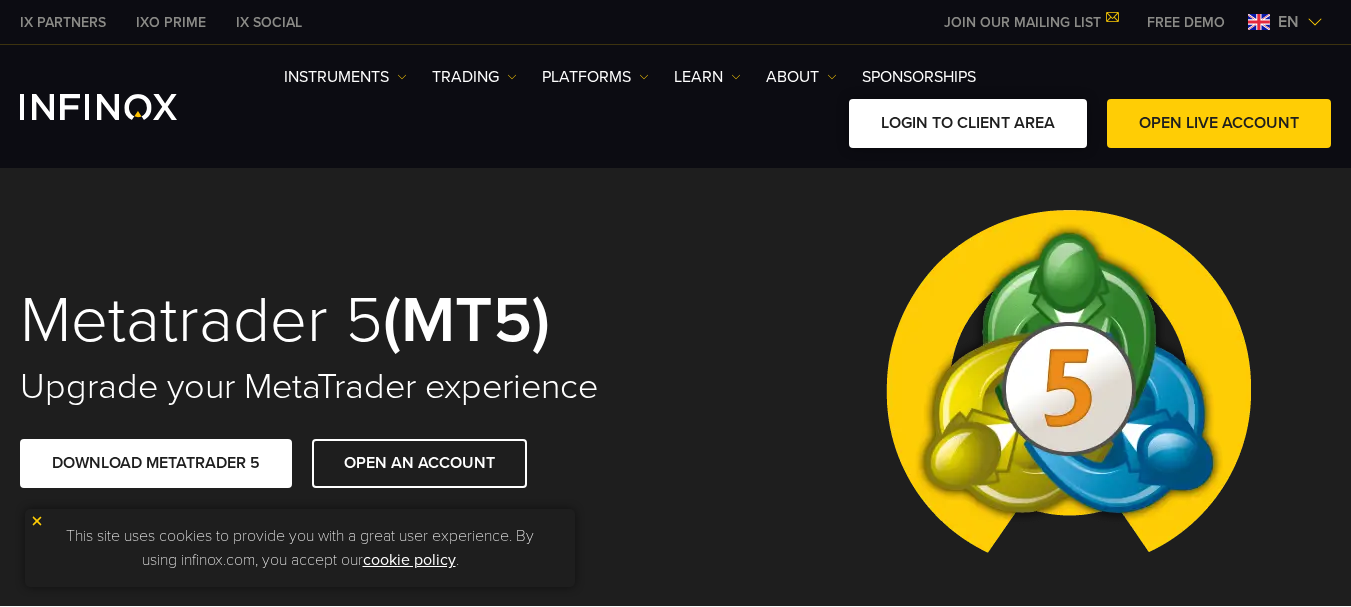 click on "LOGIN TO CLIENT AREA" at bounding box center [968, 123] 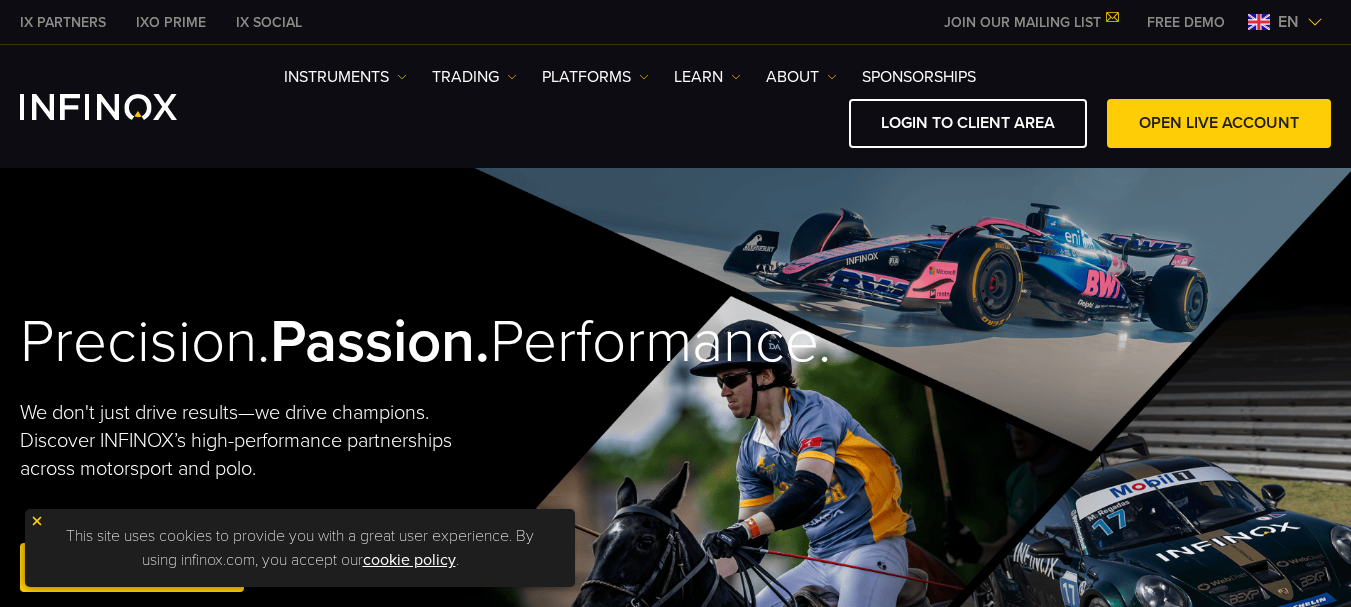 scroll, scrollTop: 0, scrollLeft: 0, axis: both 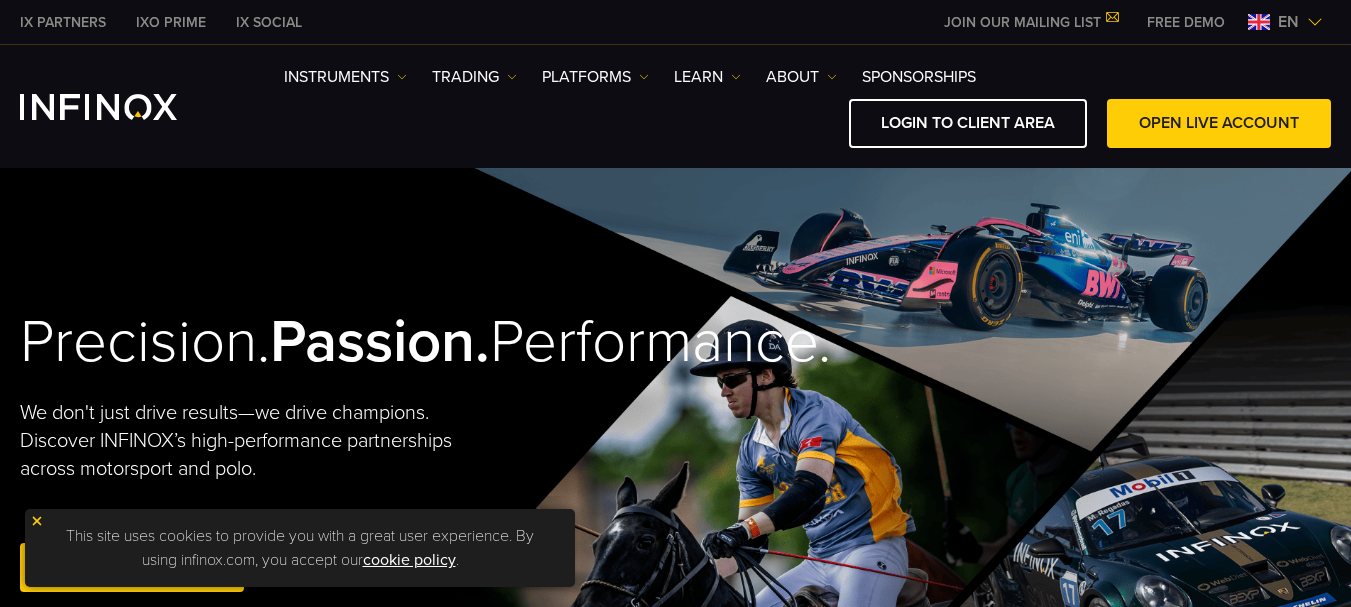 click at bounding box center (644, 77) 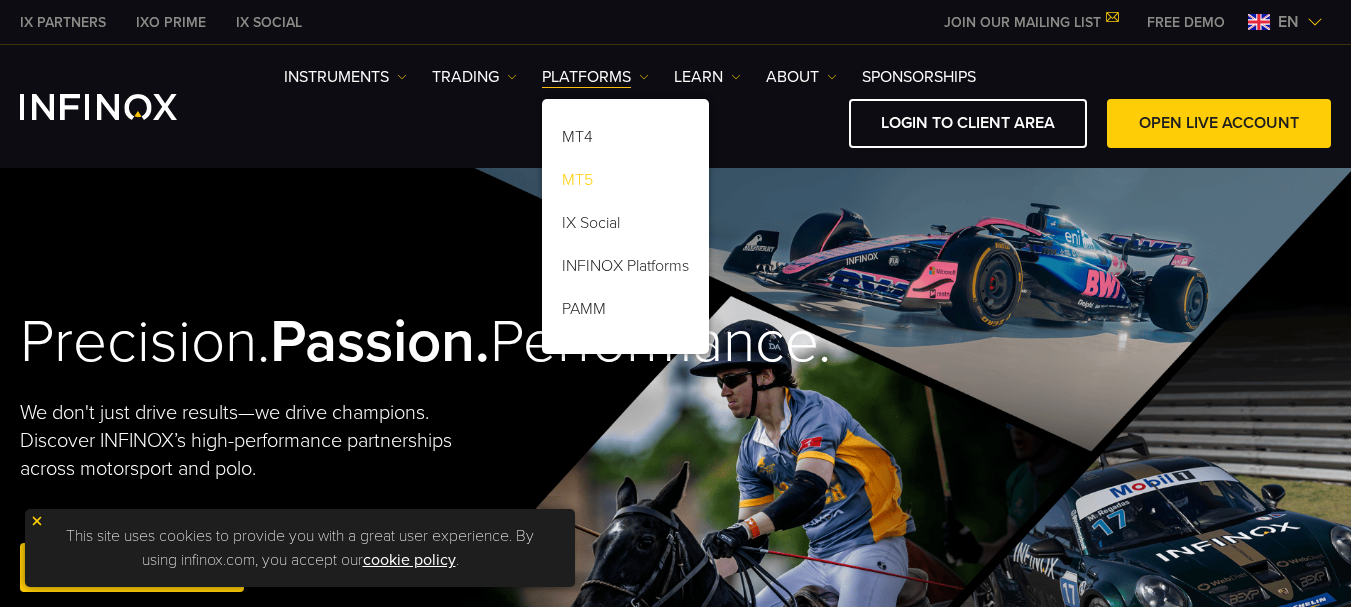 click on "MT5" at bounding box center (625, 183) 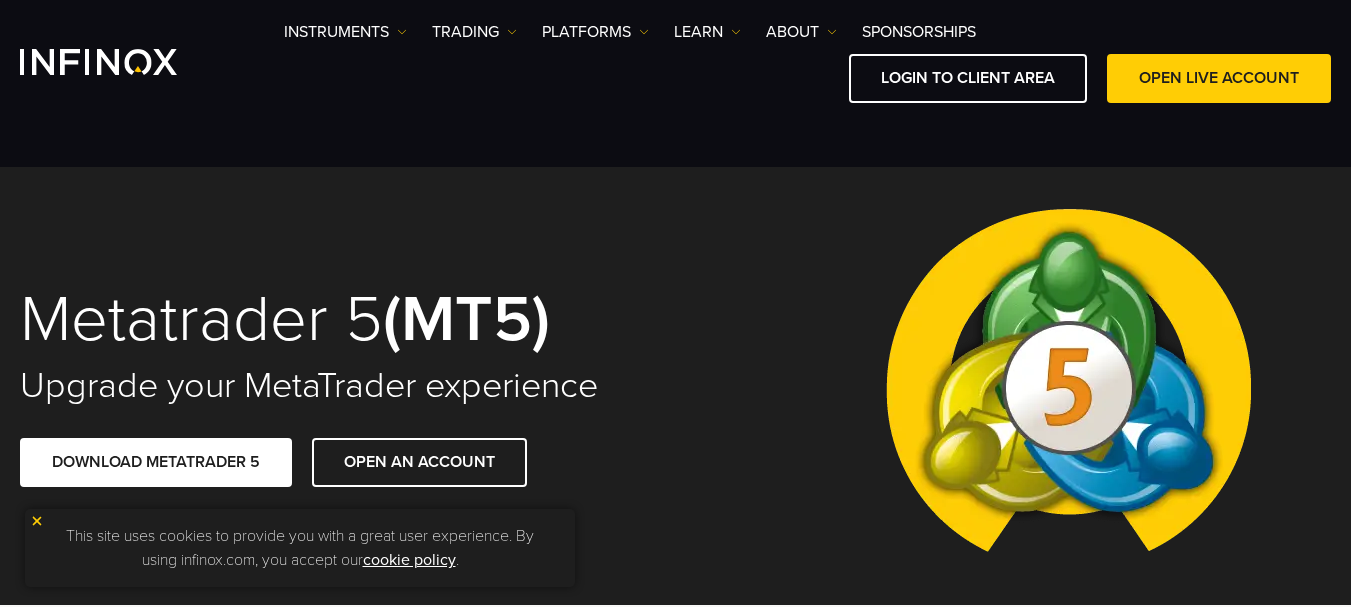 scroll, scrollTop: 40, scrollLeft: 0, axis: vertical 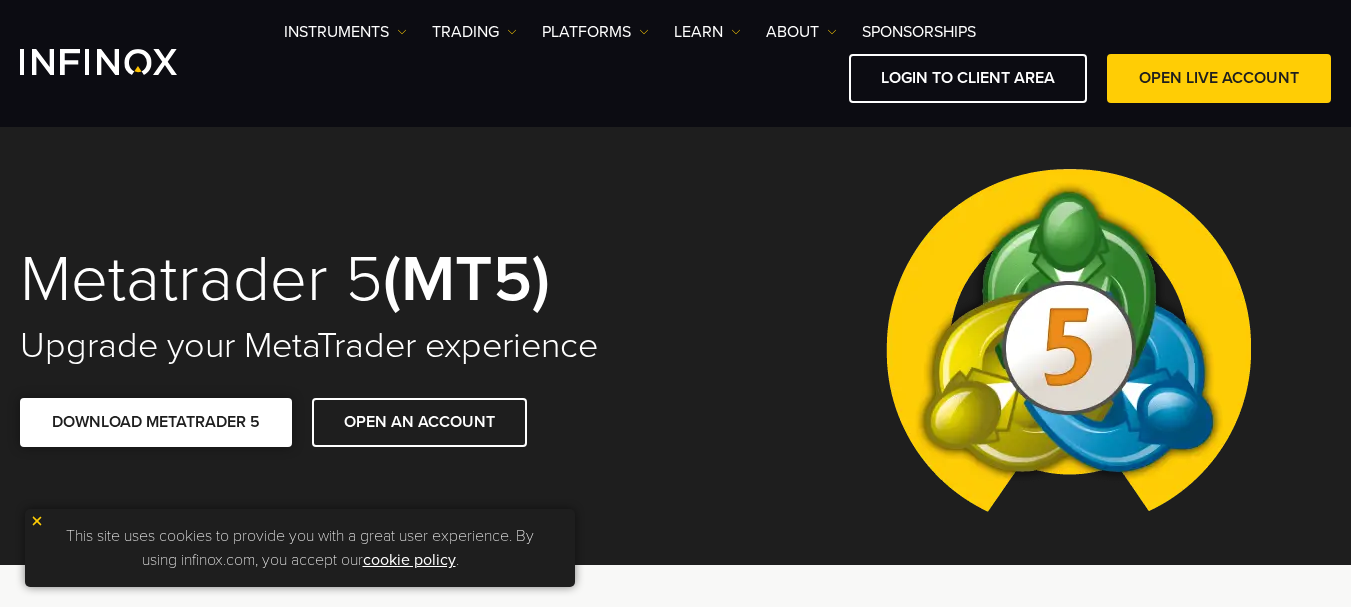 click on "DOWNLOAD METATRADER 5" at bounding box center (156, 422) 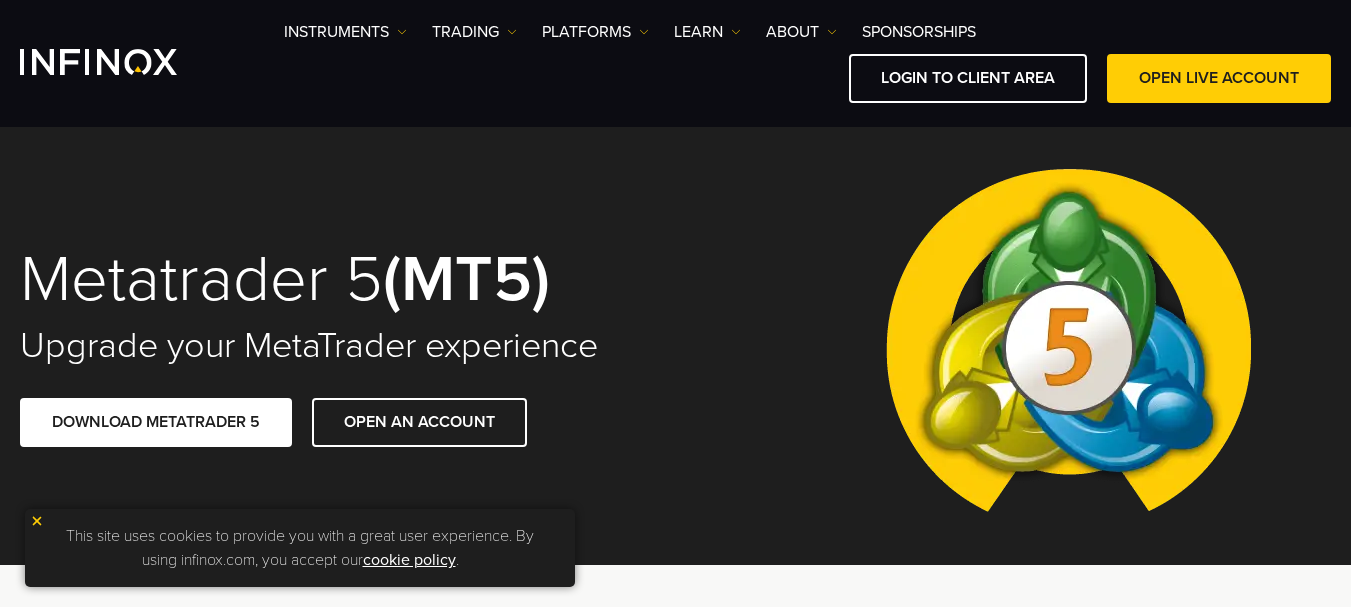 click on "Metatrader 5  (MT5)
Upgrade your MetaTrader experience
DOWNLOAD METATRADER 5
OPEN AN ACCOUNT" at bounding box center [675, 346] 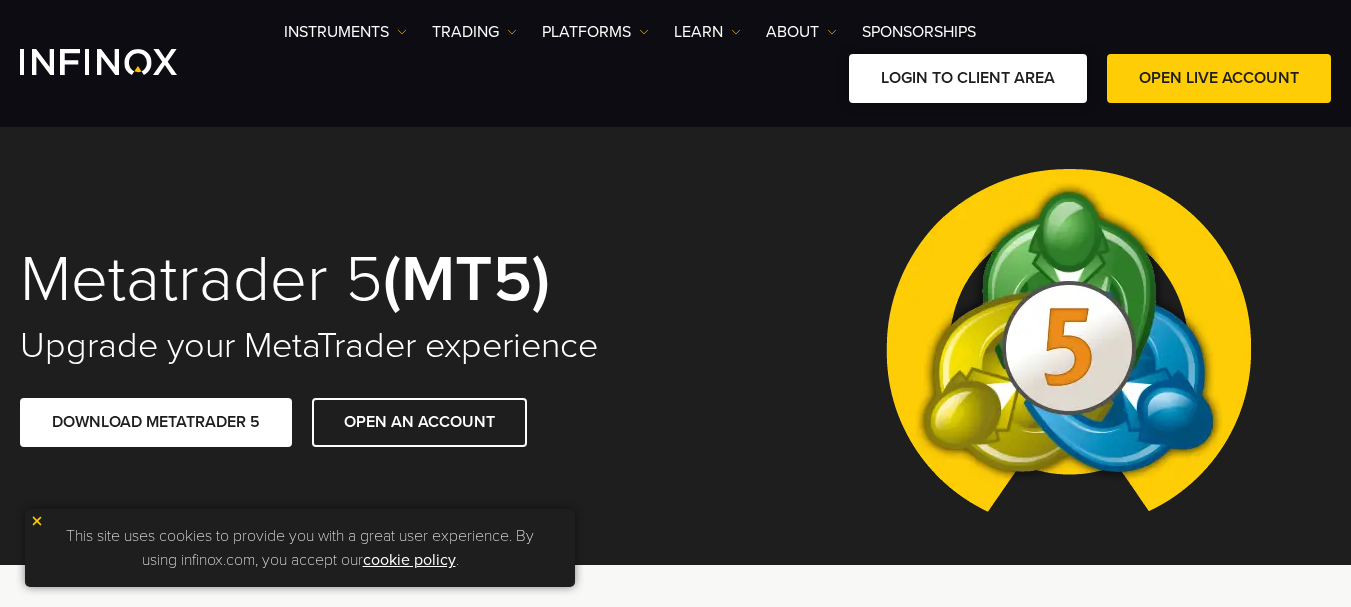 click on "LOGIN TO CLIENT AREA" at bounding box center (968, 78) 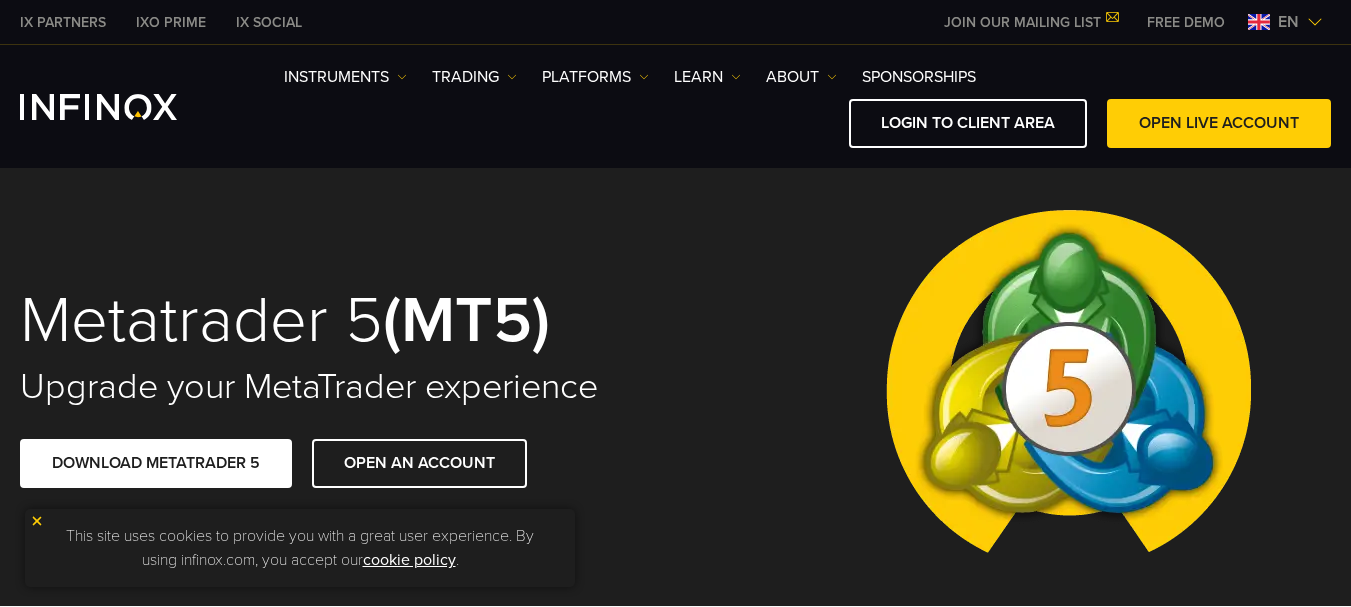 scroll, scrollTop: 0, scrollLeft: 0, axis: both 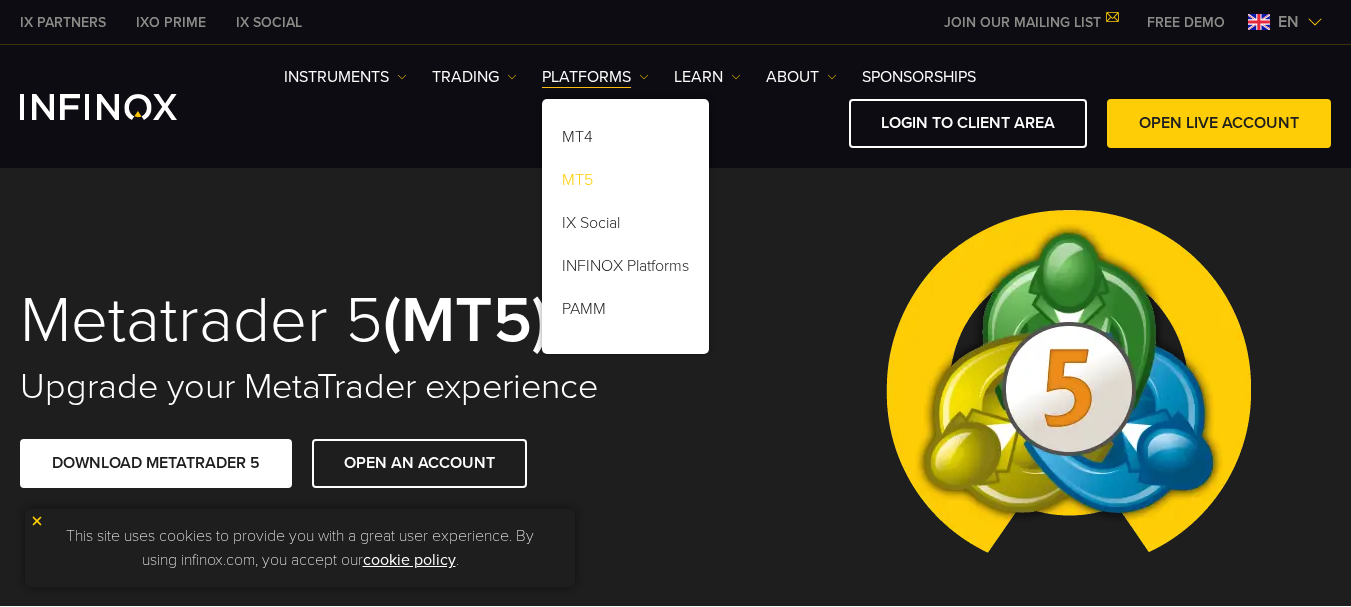click on "MT5" at bounding box center [625, 183] 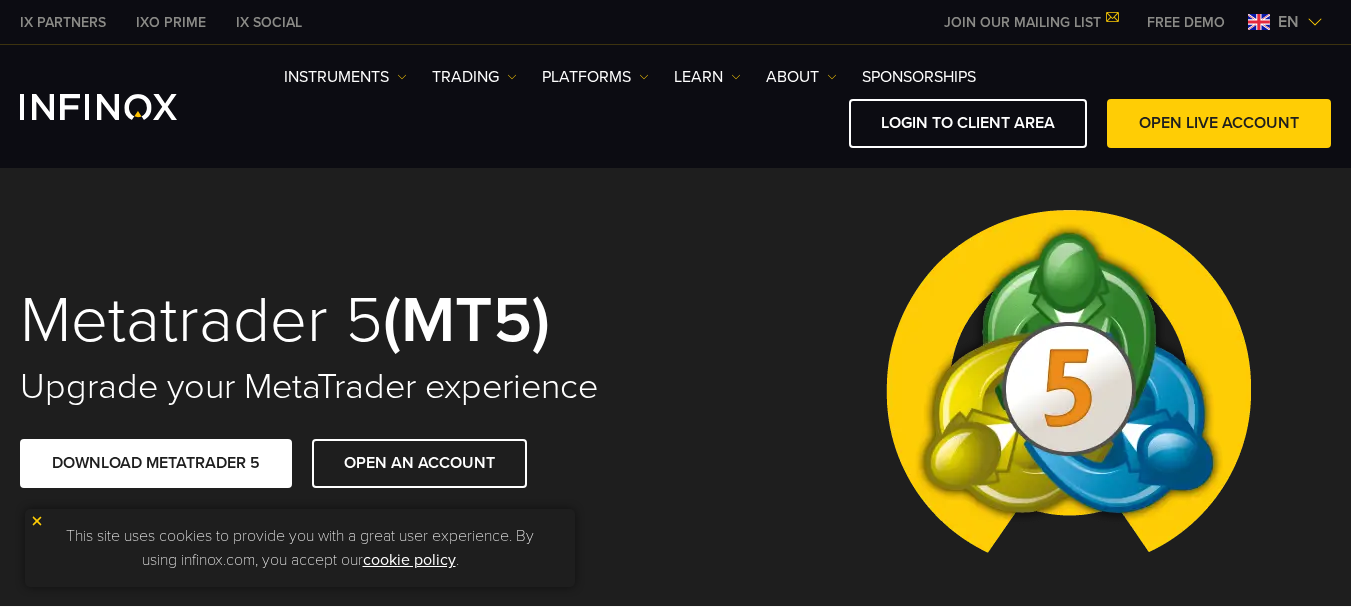 scroll, scrollTop: 0, scrollLeft: 0, axis: both 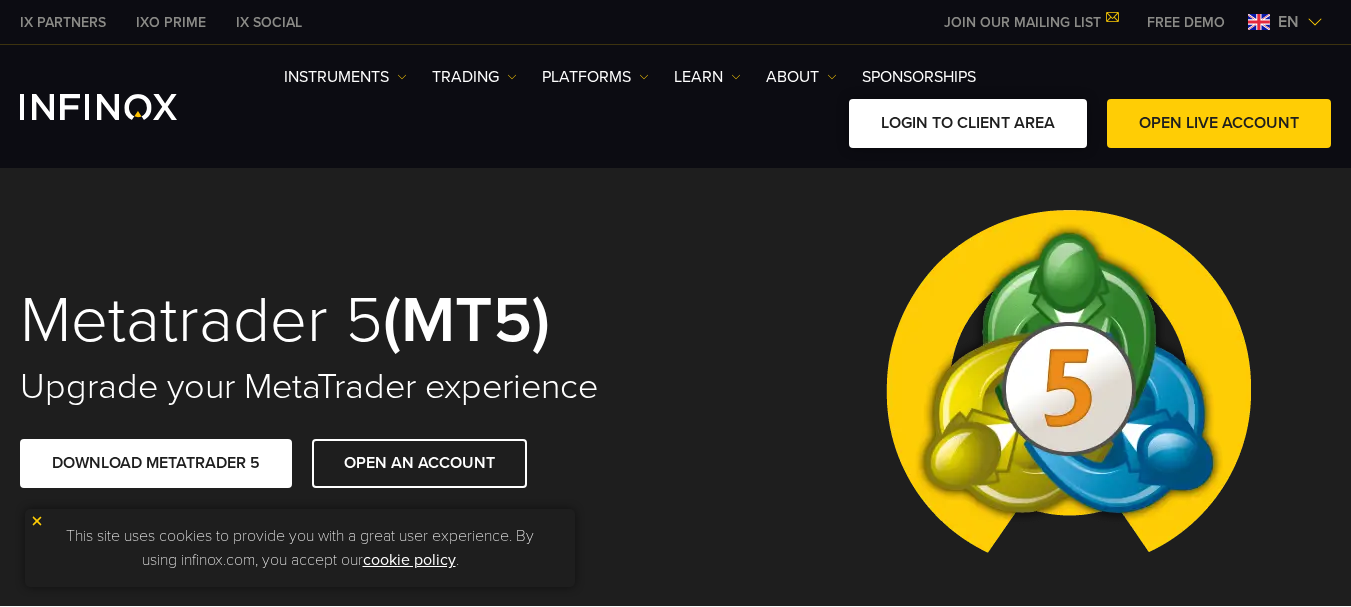click on "LOGIN TO CLIENT AREA" at bounding box center [968, 123] 